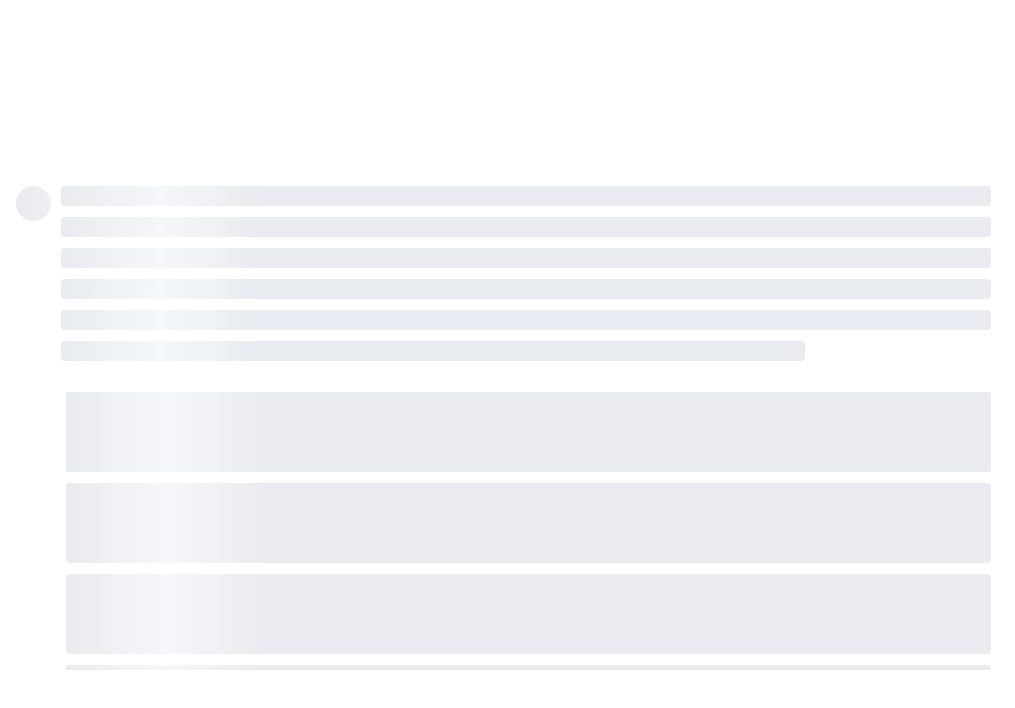 scroll, scrollTop: 0, scrollLeft: 0, axis: both 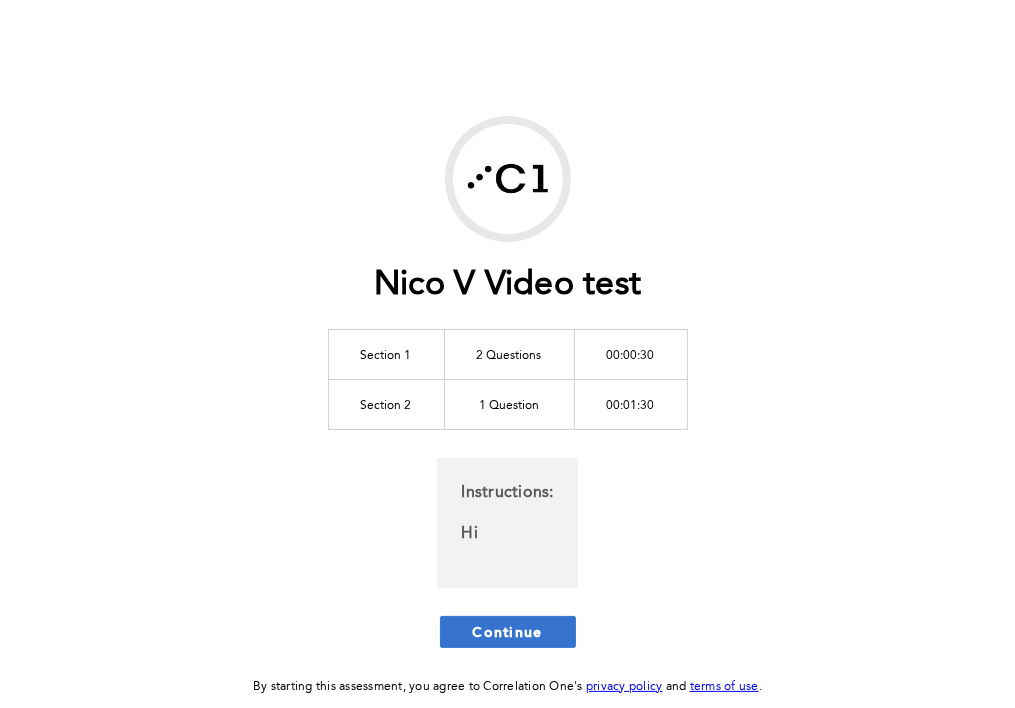 click on "Continue" at bounding box center [508, 632] 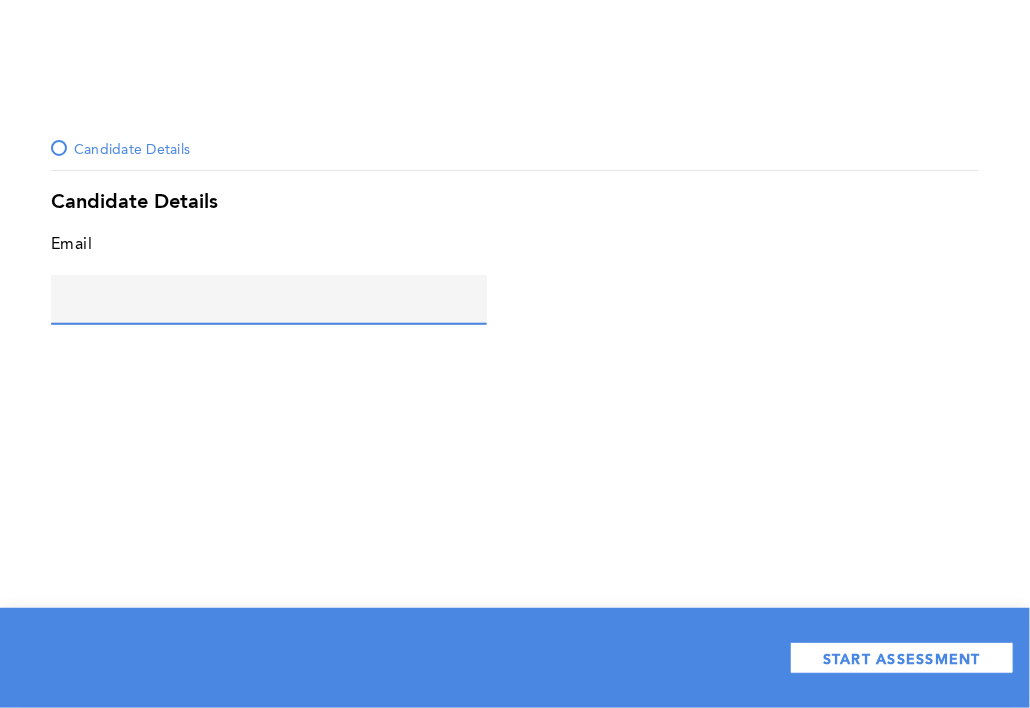 click 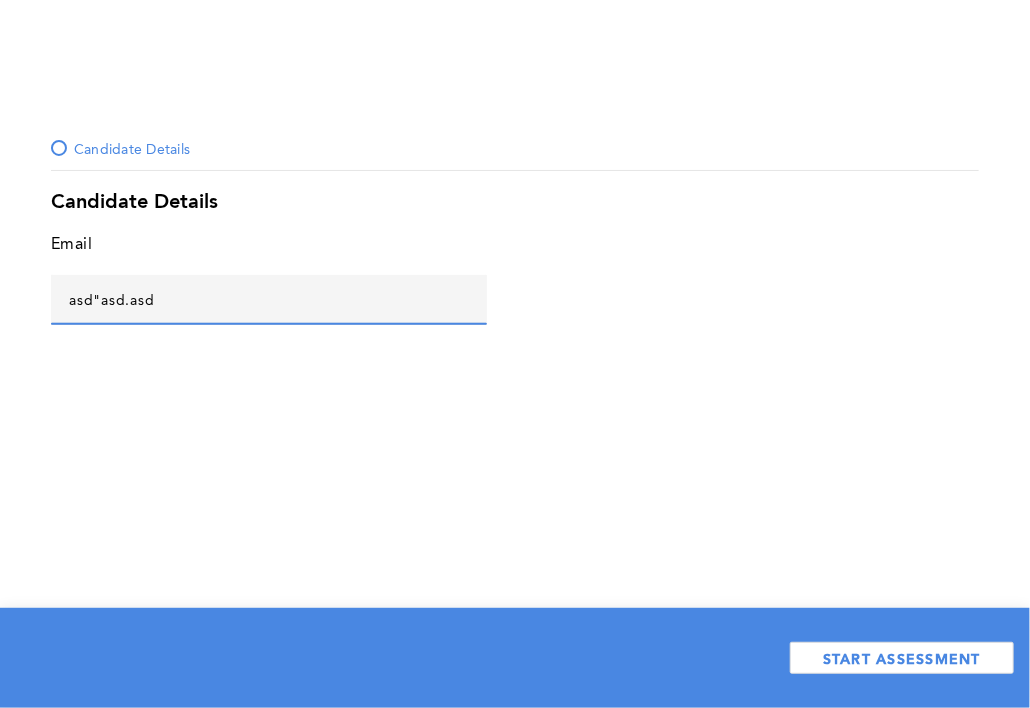 click on "asd"asd.asd" 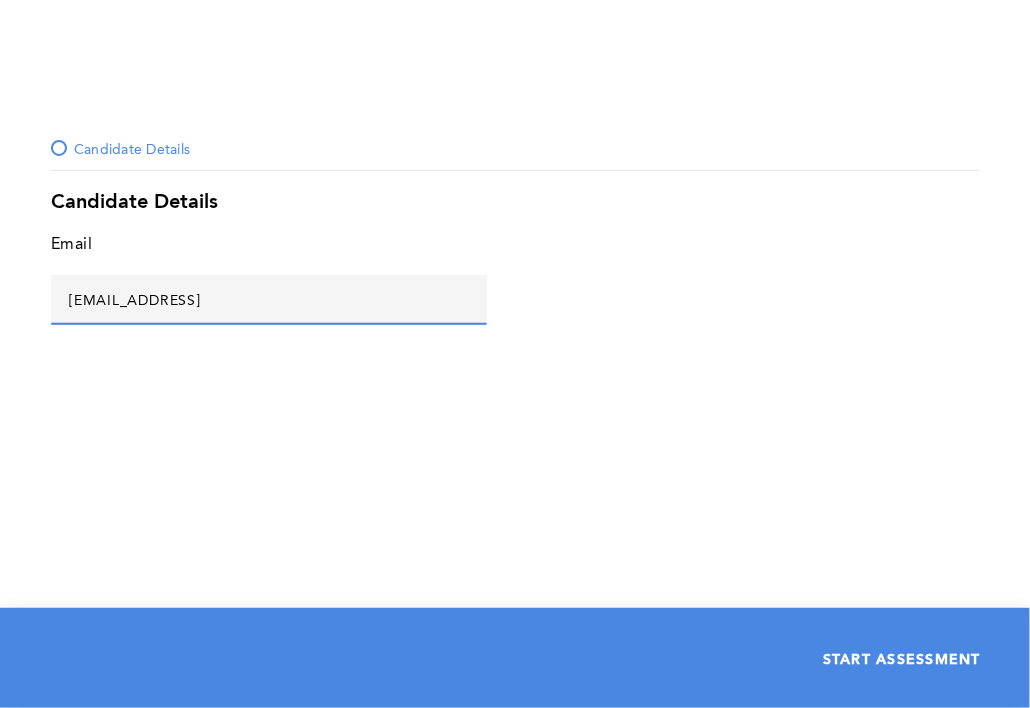 type on "asd@asd.asd" 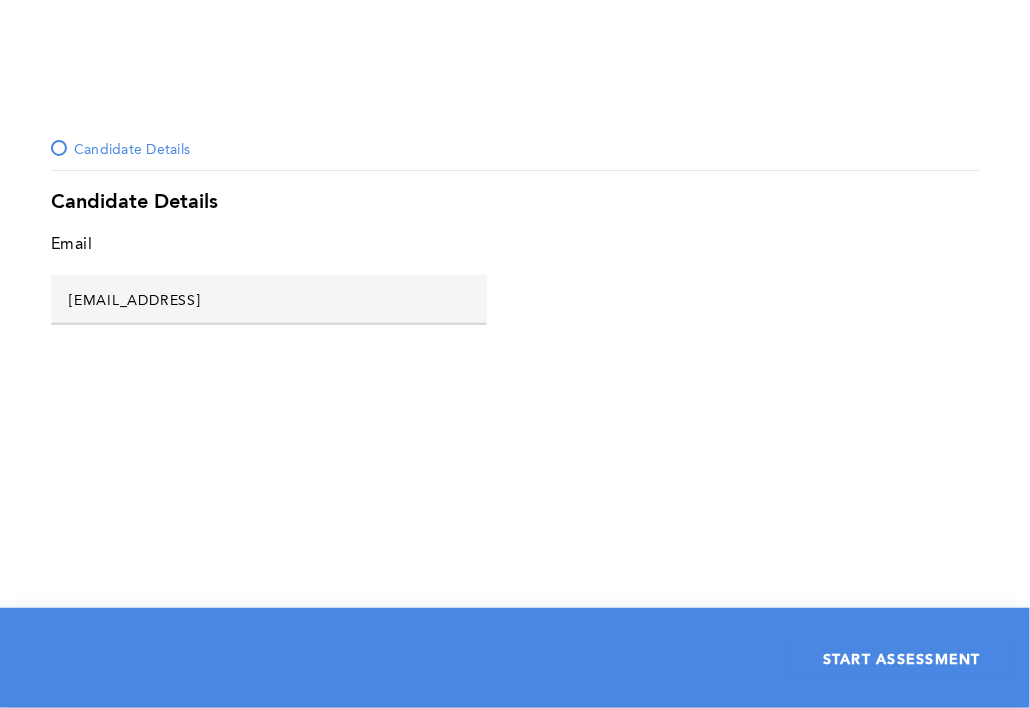 click on "START ASSESSMENT" at bounding box center (902, 658) 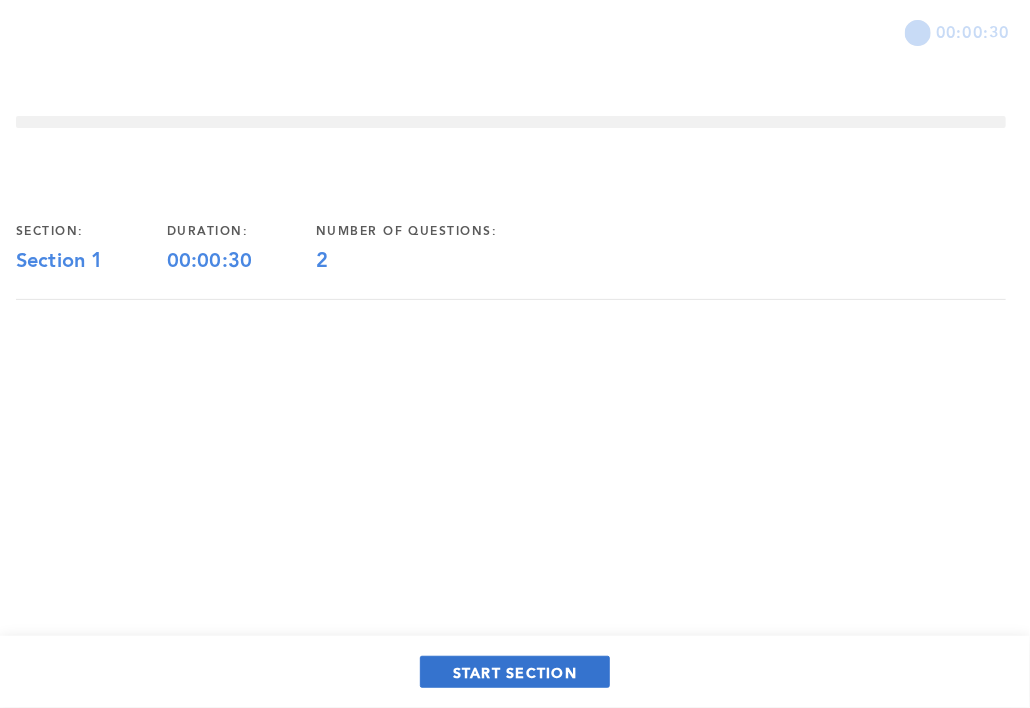 click on "START SECTION" at bounding box center [515, 672] 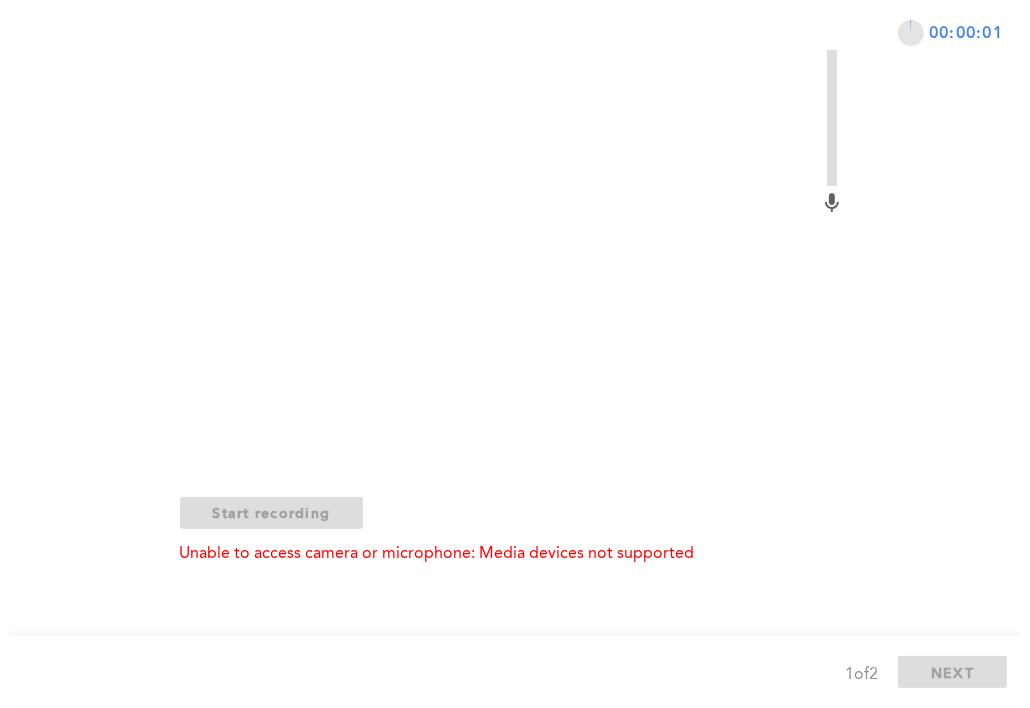 scroll, scrollTop: 0, scrollLeft: 0, axis: both 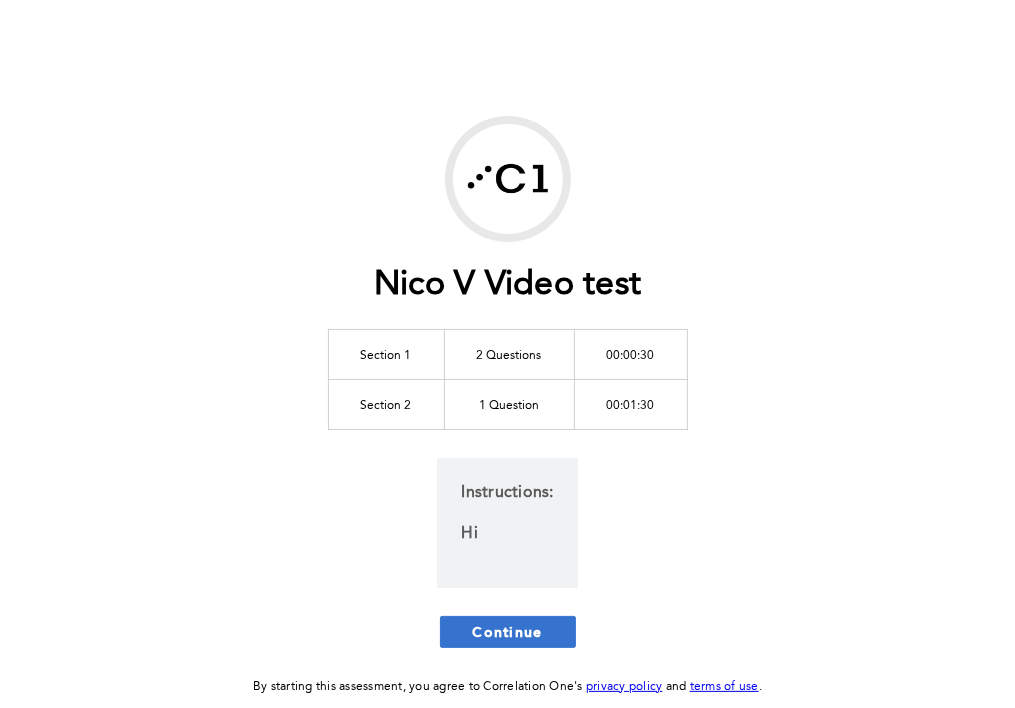 click on "Continue" at bounding box center [508, 631] 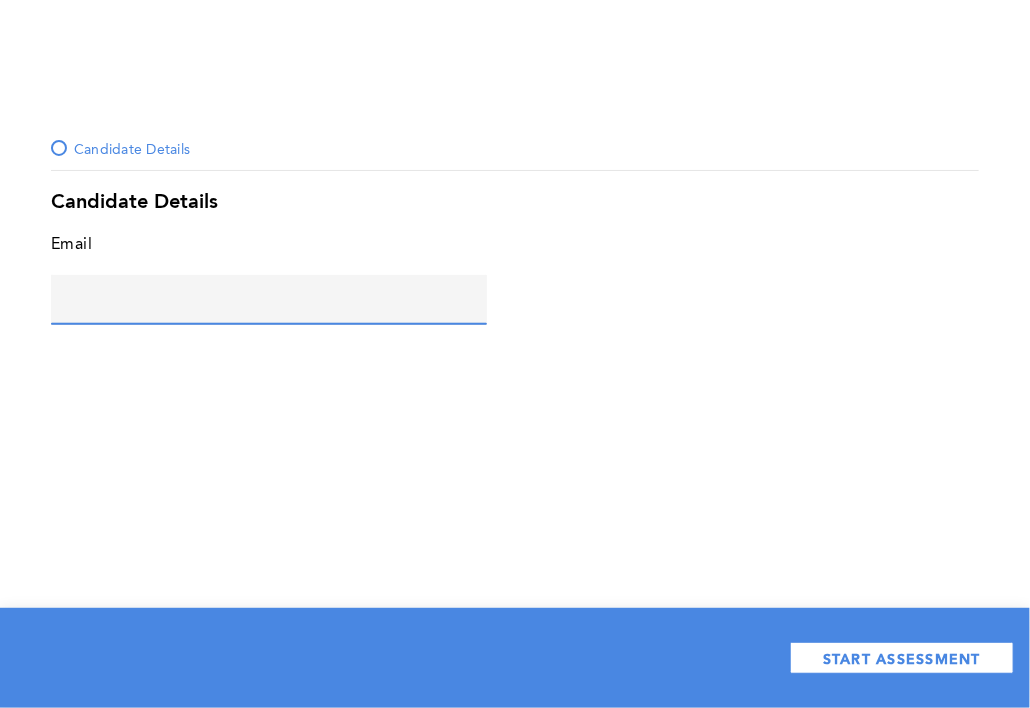 click 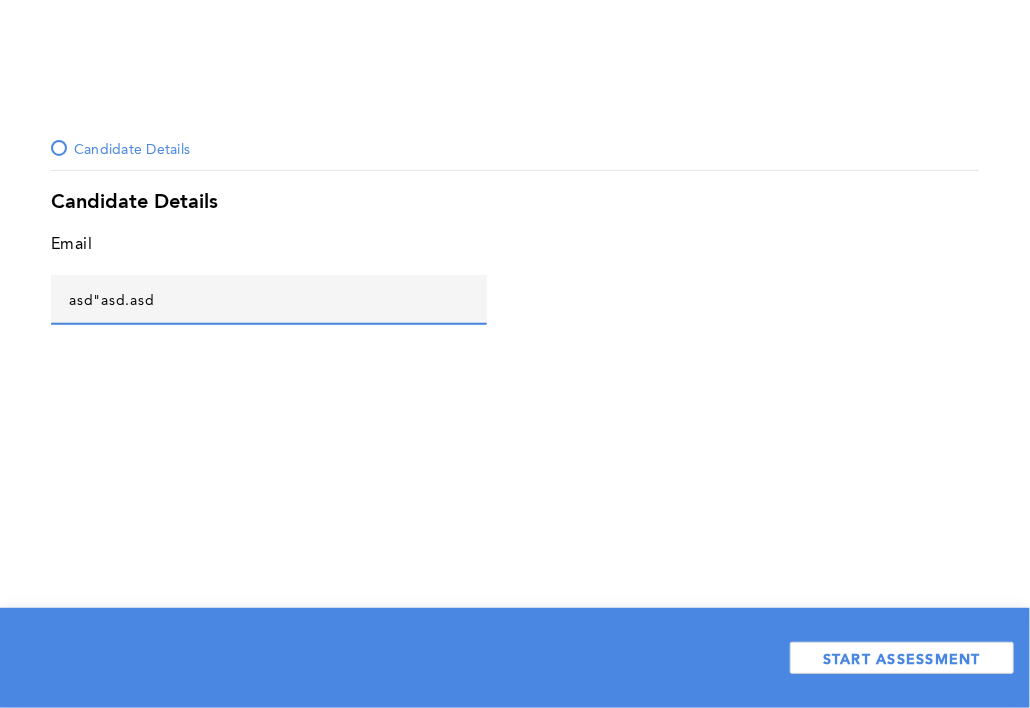 click on "asd"asd.asd" 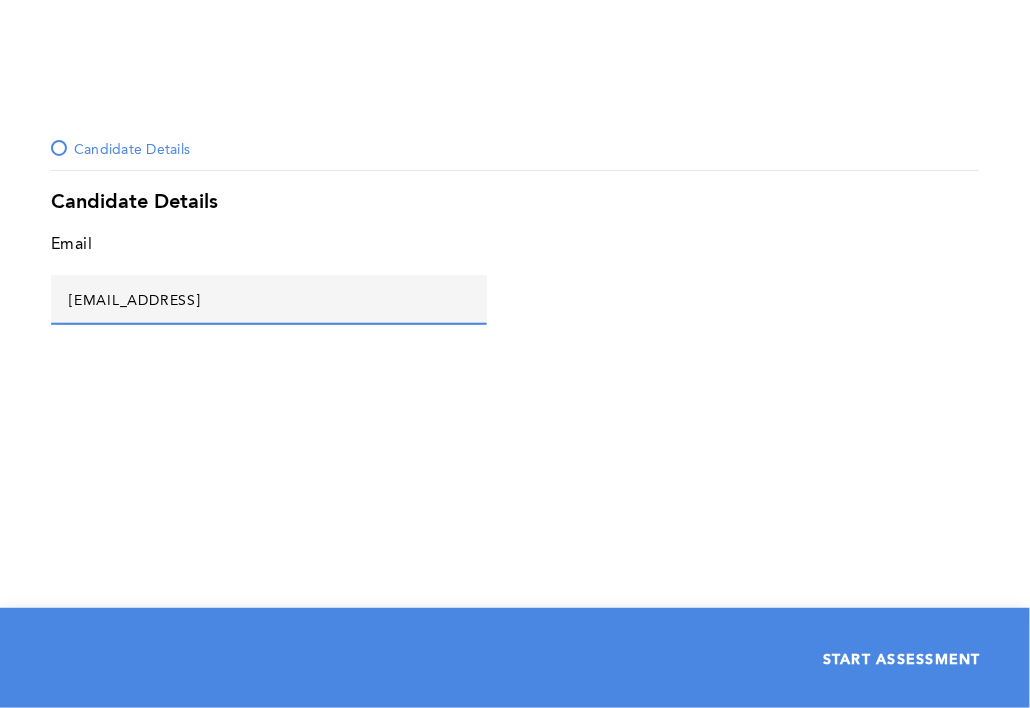 type on "[EMAIL_ADDRESS]" 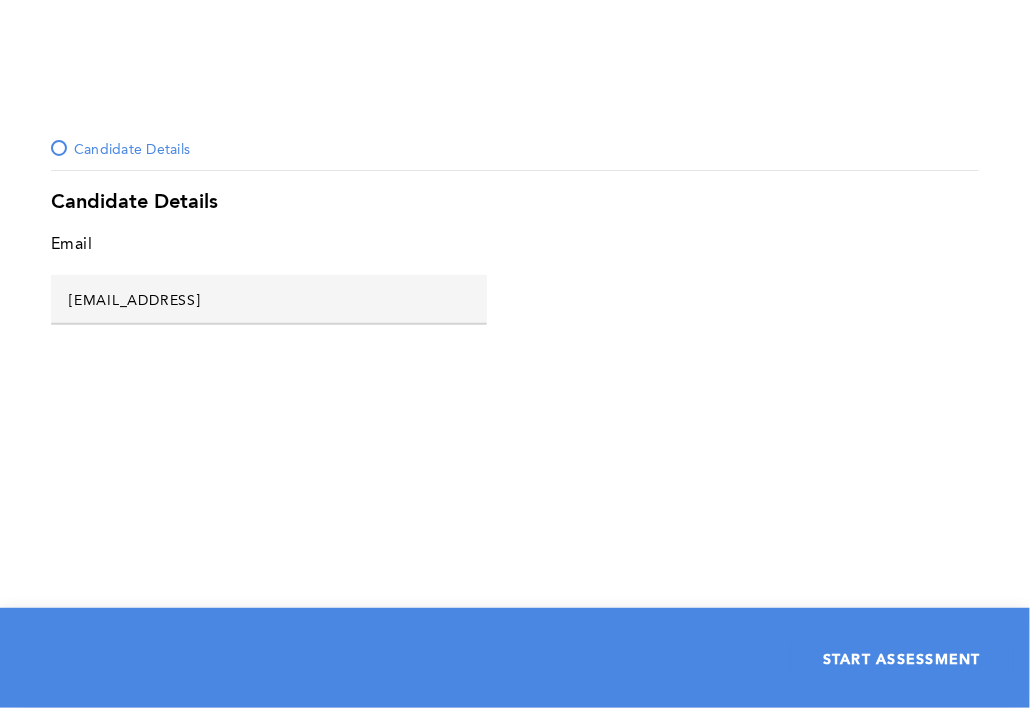 click on "START ASSESSMENT" at bounding box center (902, 658) 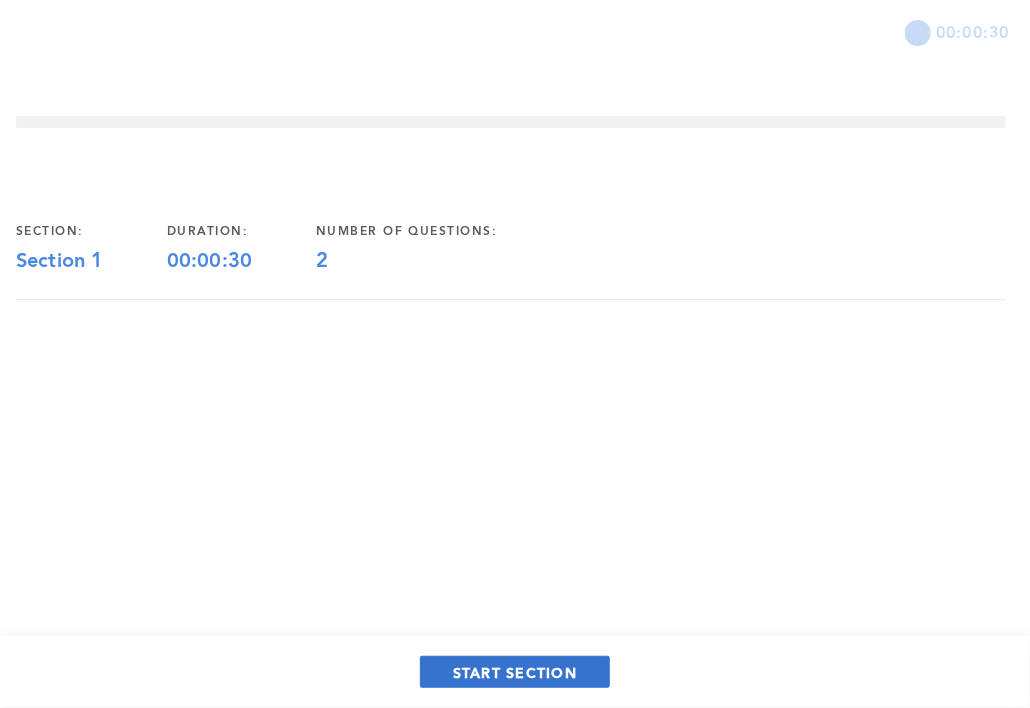 click on "START SECTION" at bounding box center (515, 672) 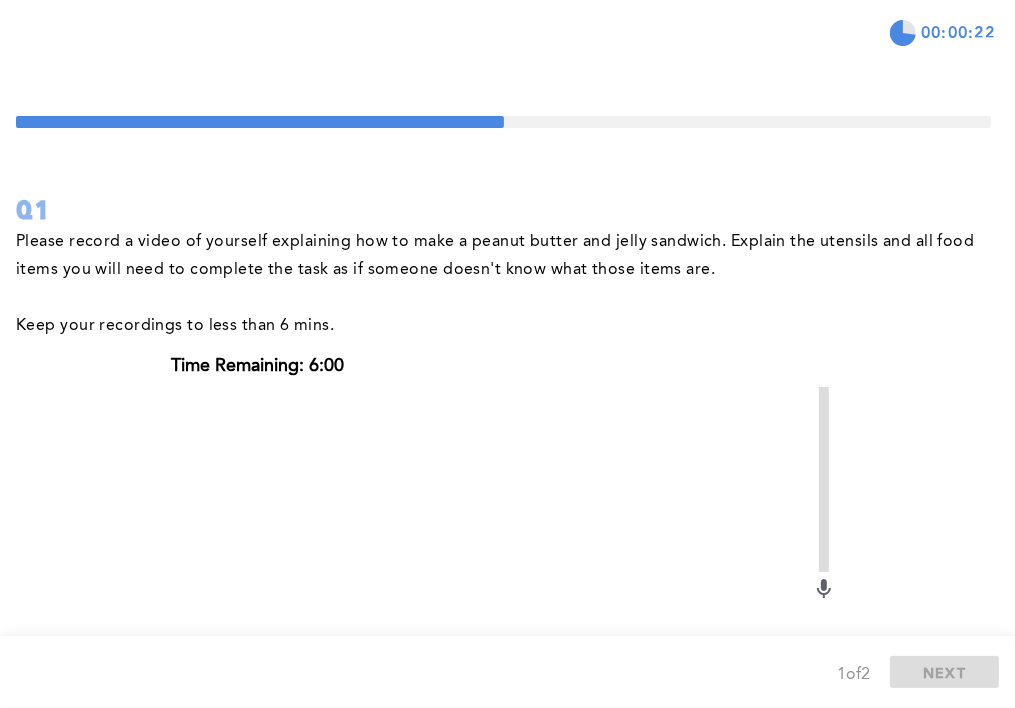 scroll, scrollTop: 386, scrollLeft: 0, axis: vertical 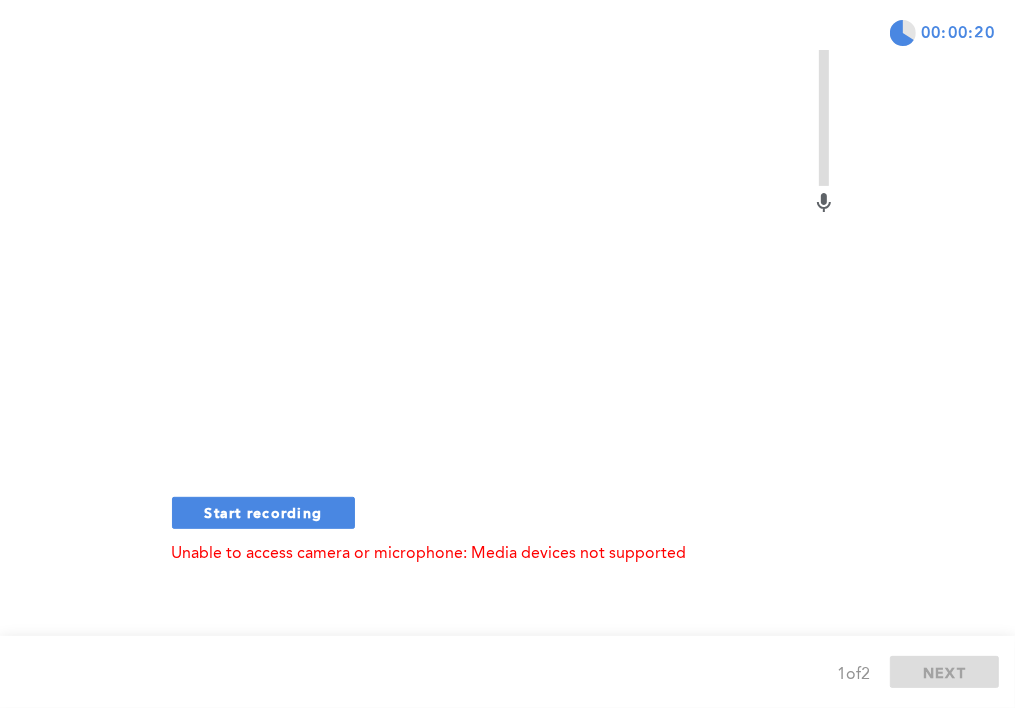 click on "Unable to access camera or microphone: Media devices not supported" at bounding box center [504, 554] 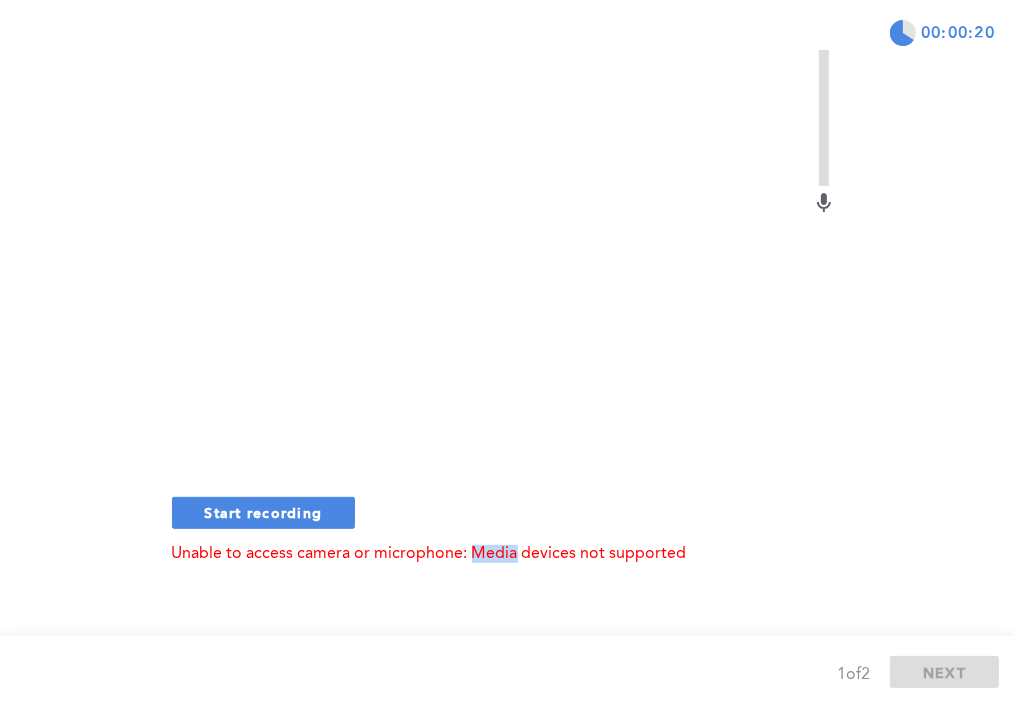 click on "Unable to access camera or microphone: Media devices not supported" at bounding box center [504, 554] 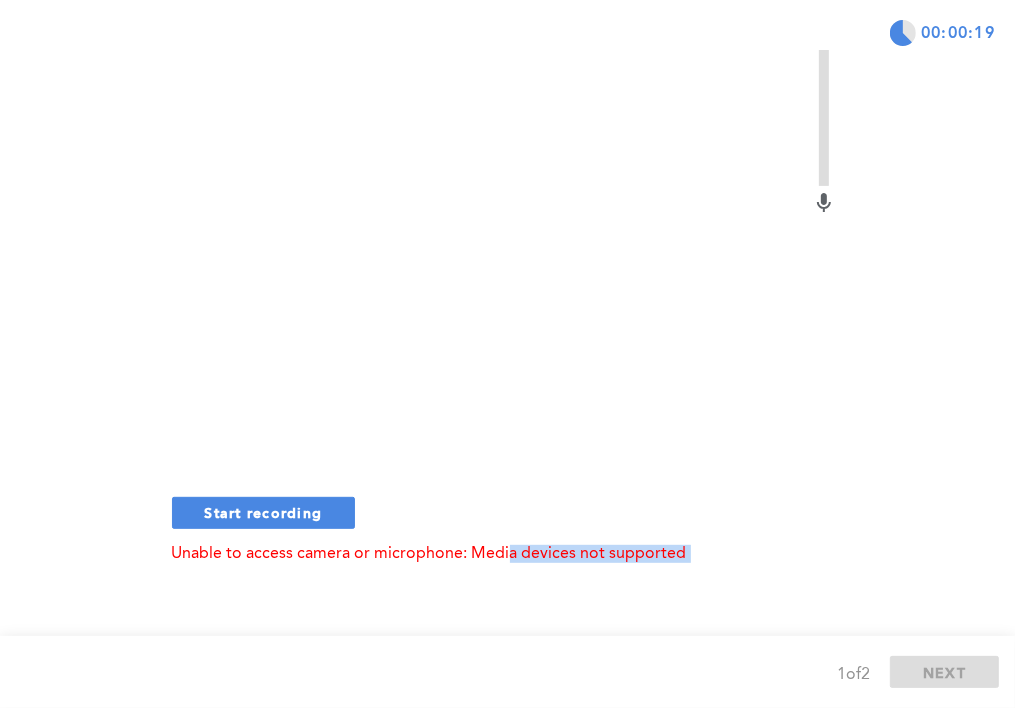 click on "Unable to access camera or microphone: Media devices not supported" at bounding box center (504, 554) 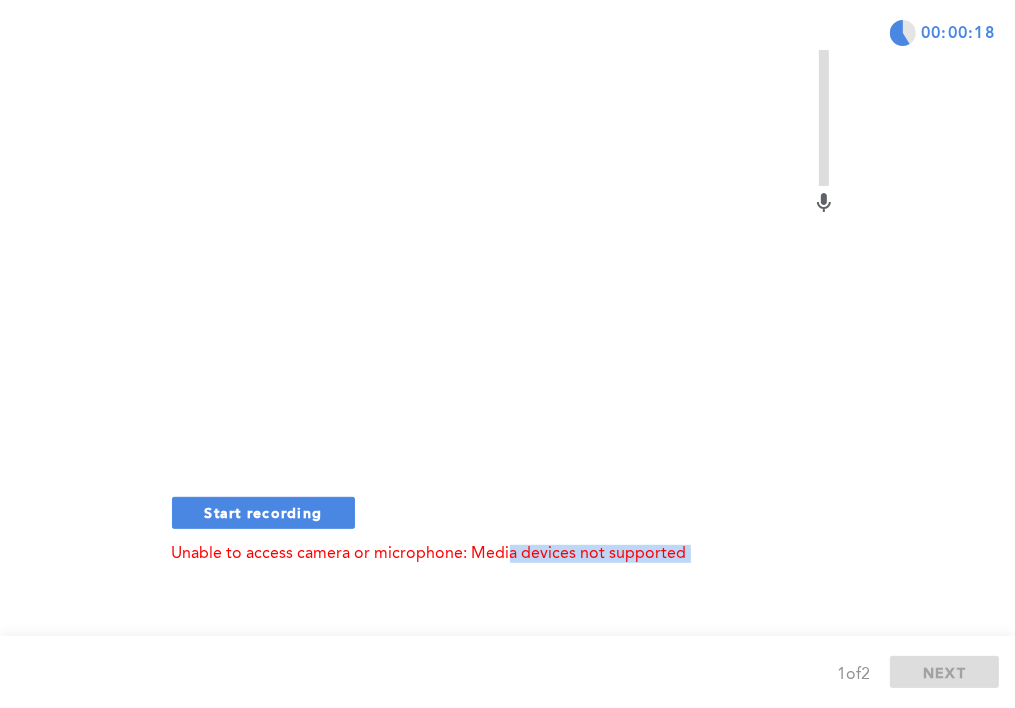 click on "Unable to access camera or microphone: Media devices not supported" at bounding box center (504, 554) 